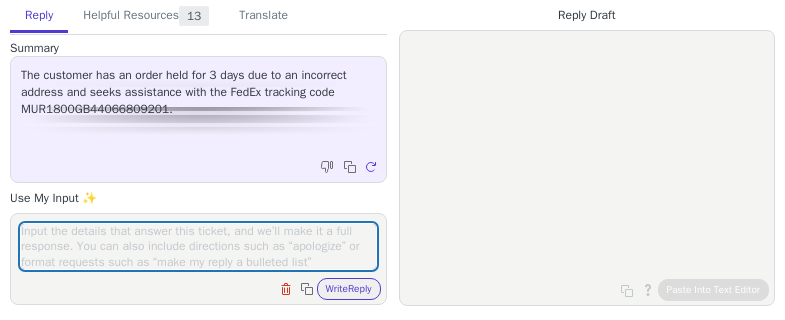 scroll, scrollTop: 0, scrollLeft: 0, axis: both 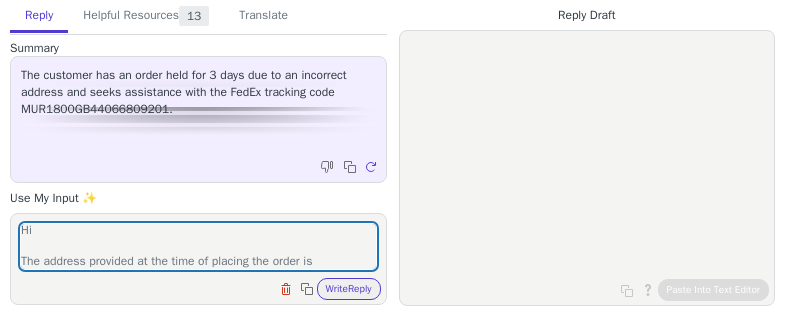 click on "Hi
The address provided at the time of placing the order is" at bounding box center (198, 246) 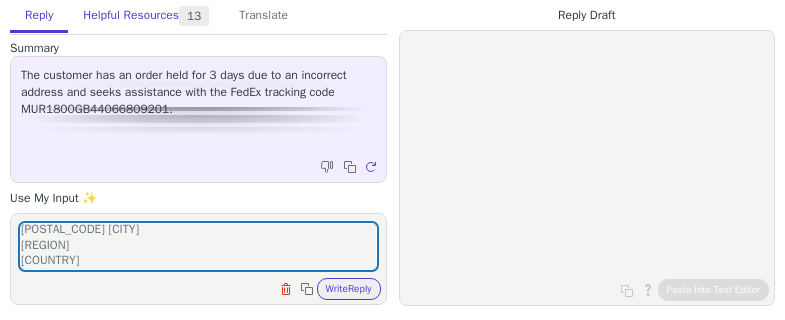 scroll, scrollTop: 140, scrollLeft: 0, axis: vertical 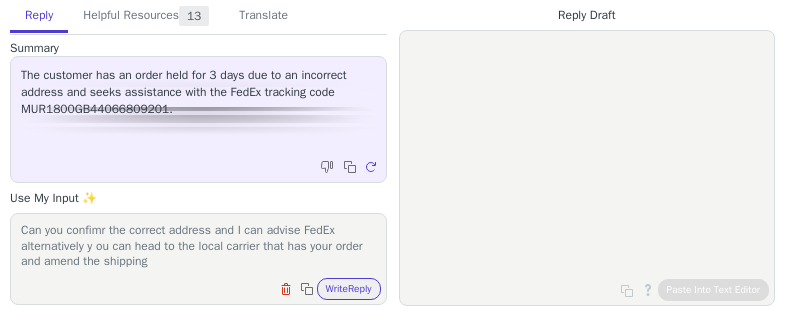click on "Hi
The address provided at the time of placing the order is
[FIRST] [LAST]
[STREET], [BUILDING] [APARTMENT]
[POSTAL_CODE] [CITY]
[REGION]
[COUNTRY]
Can you confimr the correct address and I can advise FedEx alternatively y ou can head to the local carrier that has your order and amend the shipping" at bounding box center [198, 246] 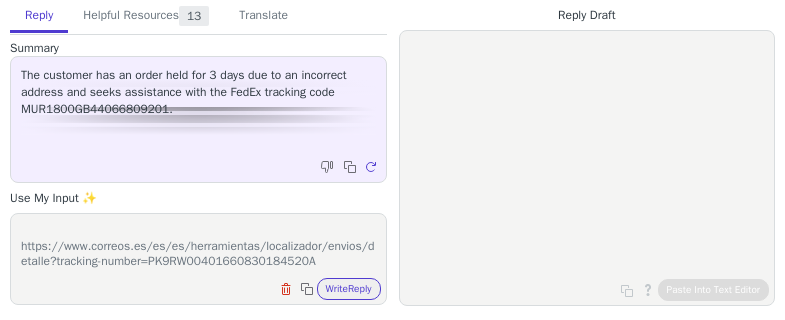 scroll, scrollTop: 217, scrollLeft: 0, axis: vertical 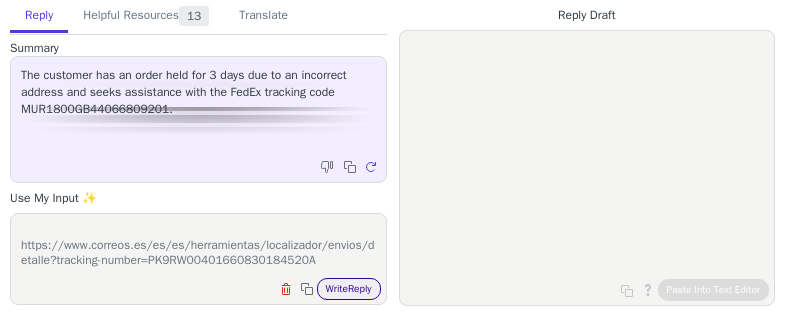 type on "Hi
The address provided at the time of placing the order is
[FIRST] [LAST]
[STREET], [BUILDING] [APARTMENT]
[POSTAL_CODE] [CITY]
[REGION]
[COUNTRY]
Can you confimr the correct address and I can advise FedEx alternatively y ou can head to the local carrier that has your order and amend the shipping
https://www.correos.es/es/es/herramientas/localizador/envios/detalle?tracking-number=PK9RW00401660830184520A" 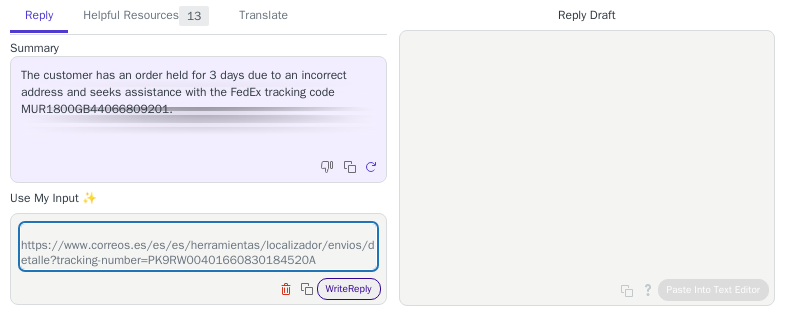 click on "Write  Reply" at bounding box center (349, 289) 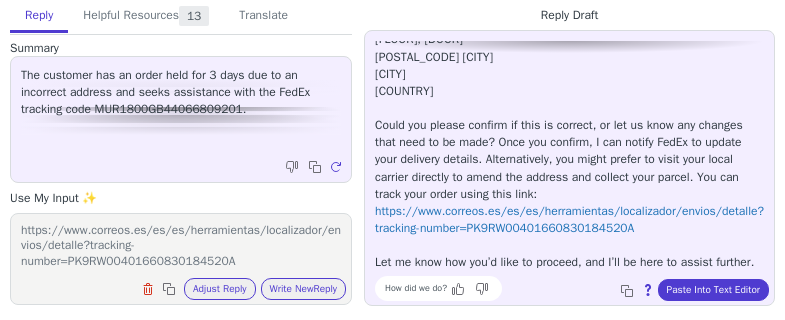 scroll, scrollTop: 200, scrollLeft: 0, axis: vertical 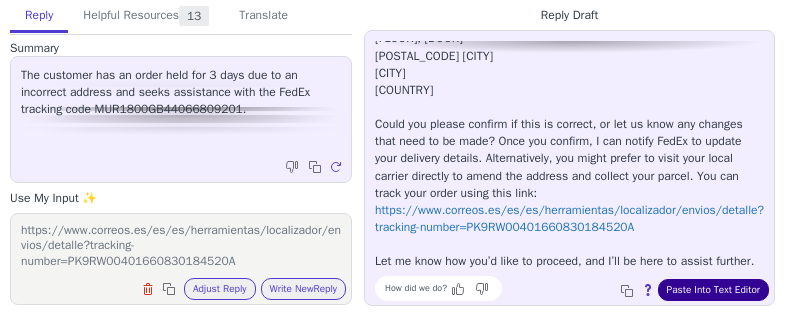 click on "Paste Into Text Editor" at bounding box center (713, 290) 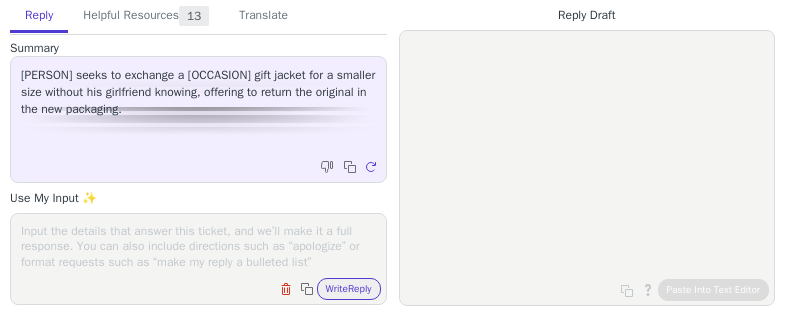 scroll, scrollTop: 0, scrollLeft: 0, axis: both 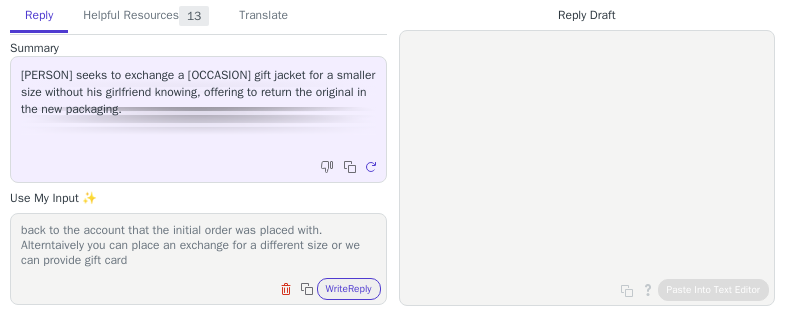 click on "Hi [PERSON]
I am happy for you to return the zip hoodie without the packaging to make it easier for you. The only way we can process a refund is back to the account that the initial order was placed with.
Alterntaively you can place an exchange for a different size or we can provide gift card" at bounding box center [198, 246] 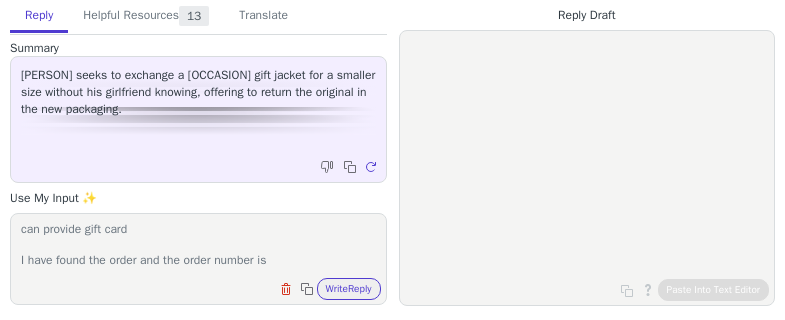 click on "Hi [FIRST]
I am happy for you to return the zip hoodie without the packaging to make it easier for you. The only way we can process a refund is back to the account that the initial order was placed with.
Alterntaively you can place an exchange for a different size or we can provide gift card
I have found the order and the order number is" at bounding box center [198, 246] 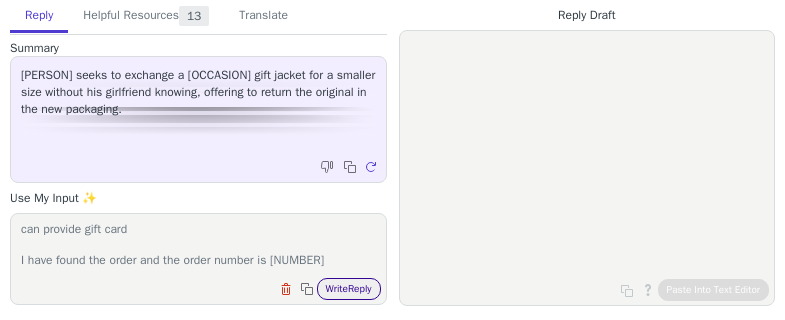 type on "Hi [PERSON]
I am happy for you to return the zip hoodie without the packaging to make it easier for you. The only way we can process a refund is back to the account that the initial order was placed with.
Alterntaively you can place an exchange for a different size or we can provide gift card
I have found the order and the order number is [NUMBER]" 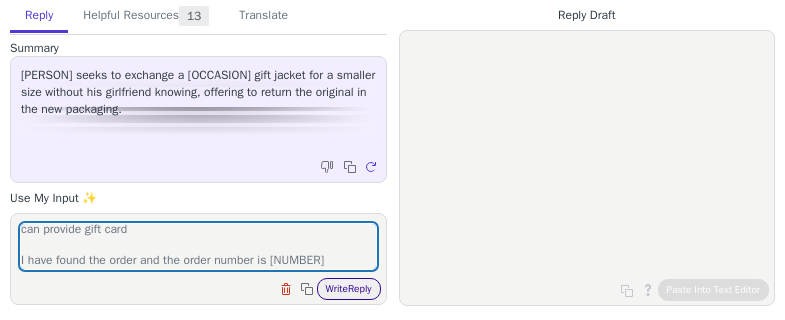 click on "Write  Reply" at bounding box center [349, 289] 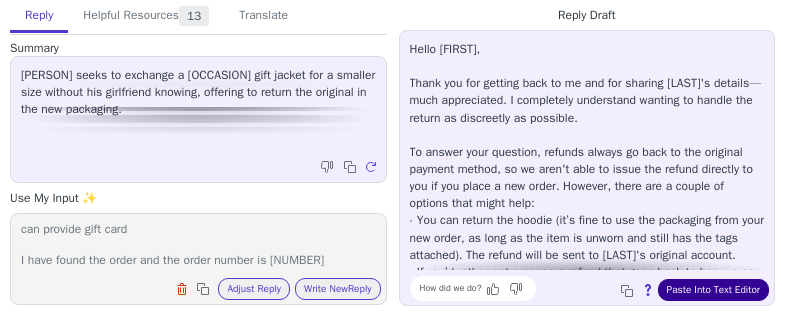 click on "Paste Into Text Editor" at bounding box center (713, 290) 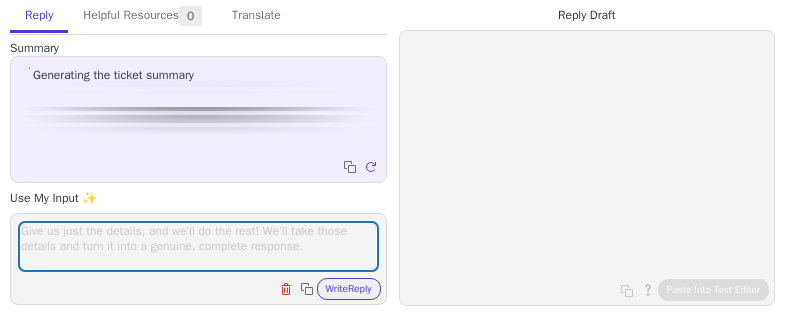 click at bounding box center (198, 246) 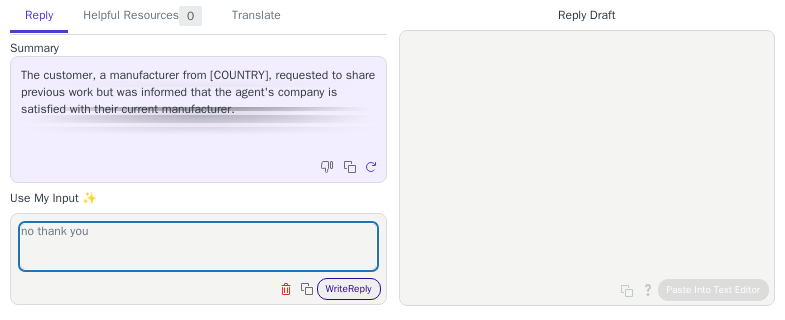 type on "no thank you" 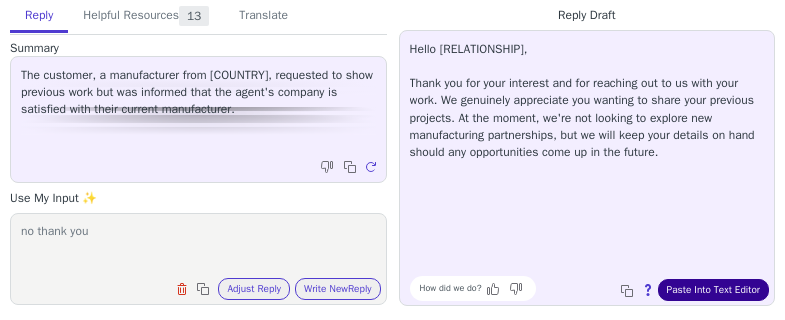 click on "Paste Into Text Editor" at bounding box center [713, 290] 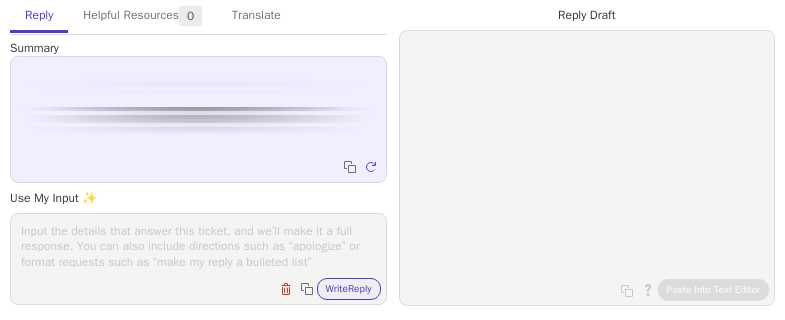 scroll, scrollTop: 0, scrollLeft: 0, axis: both 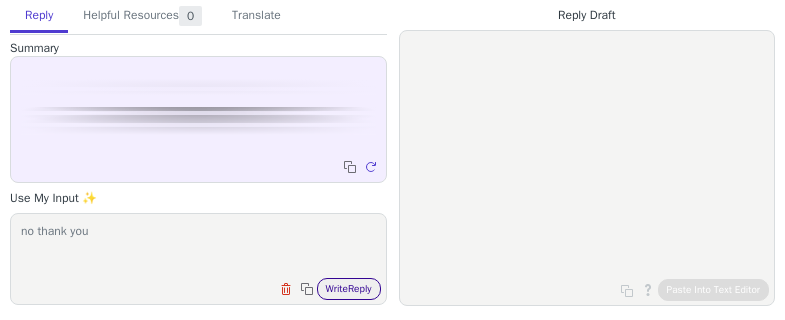 type on "no thank you" 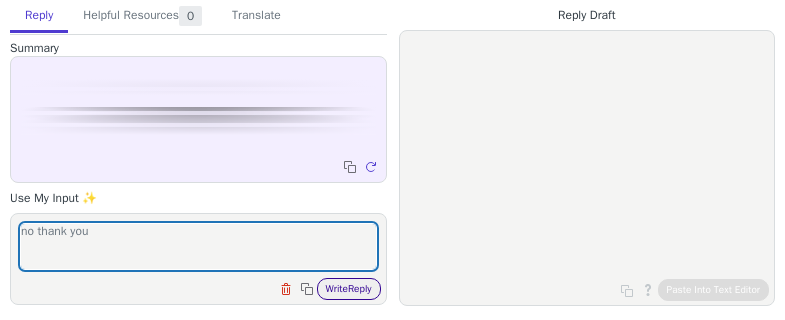 click on "Write  Reply" at bounding box center [349, 289] 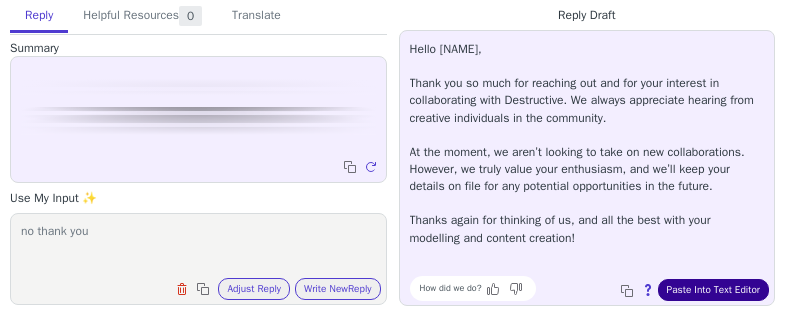 click on "Paste Into Text Editor" at bounding box center (713, 290) 